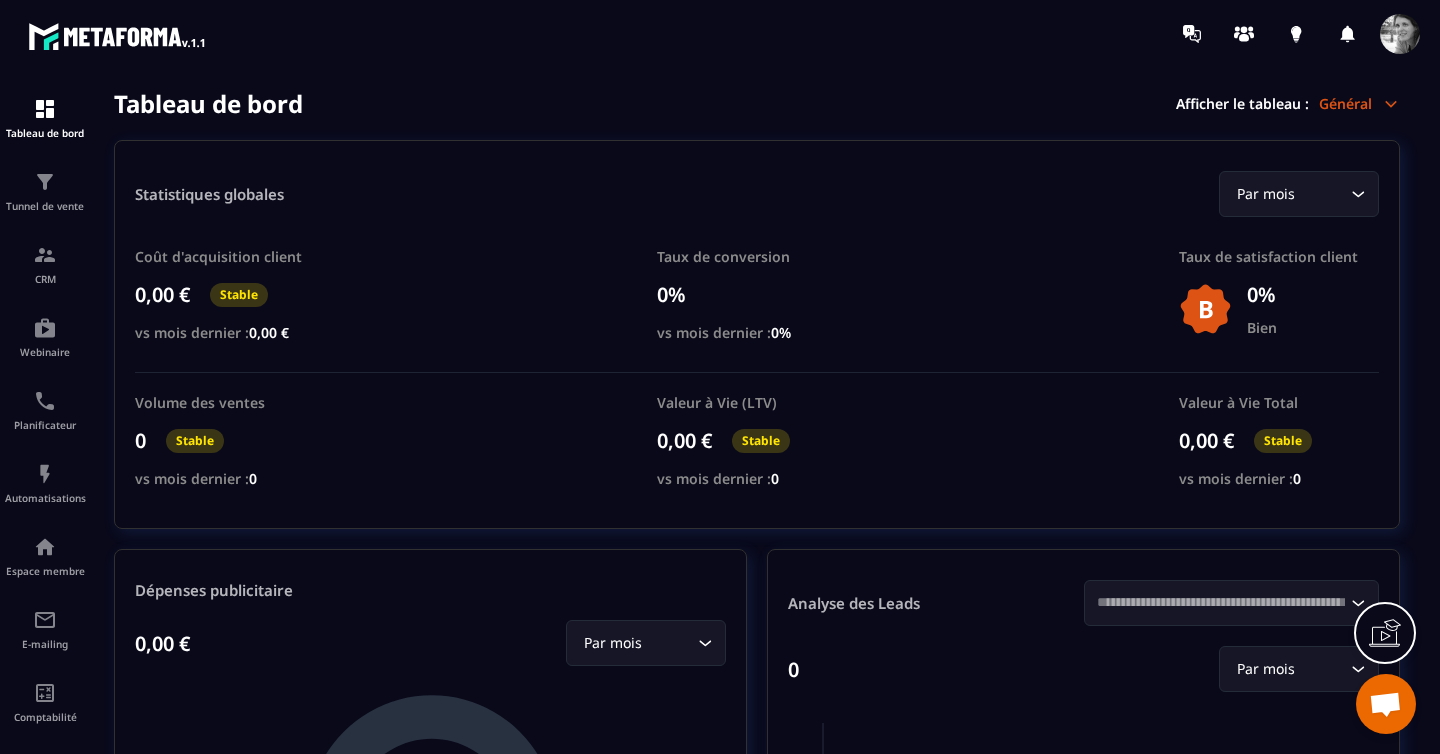 scroll, scrollTop: 0, scrollLeft: 0, axis: both 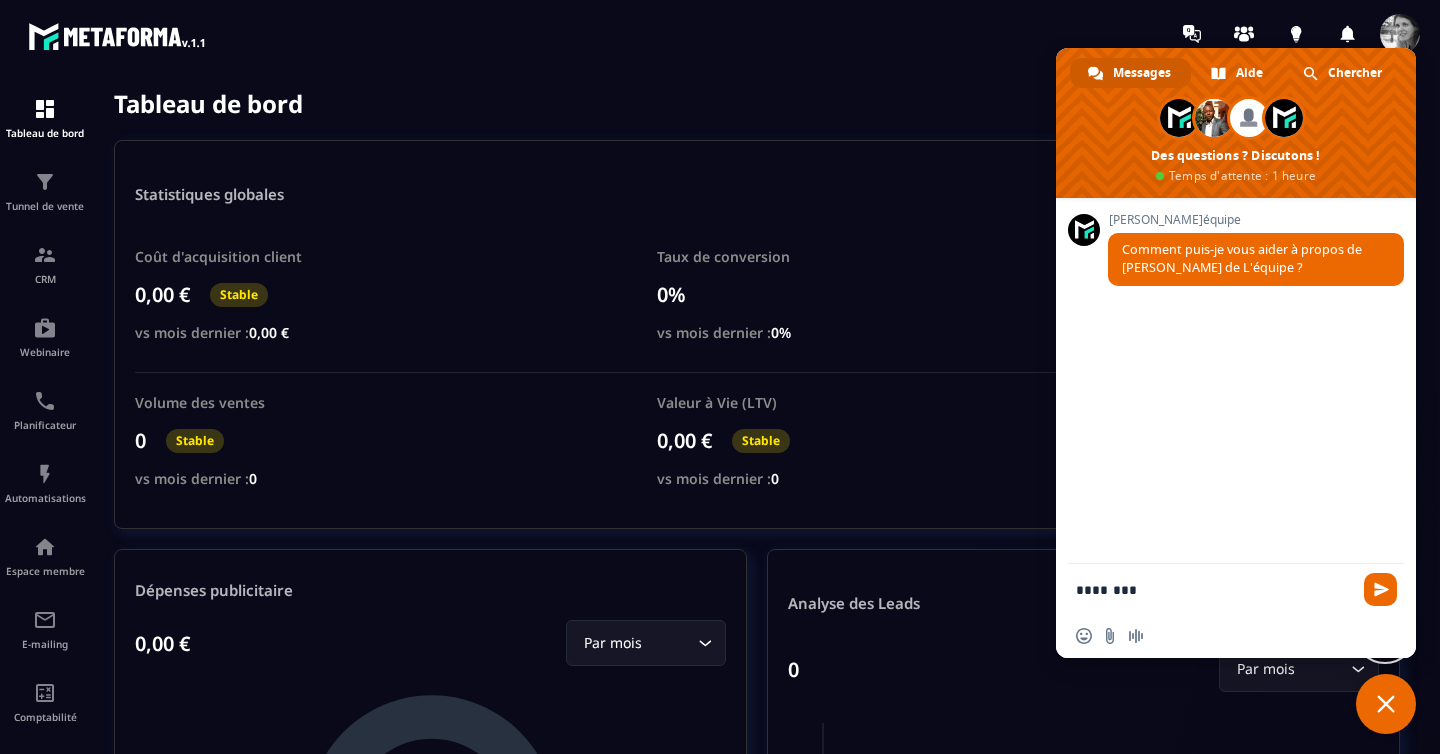 type on "********" 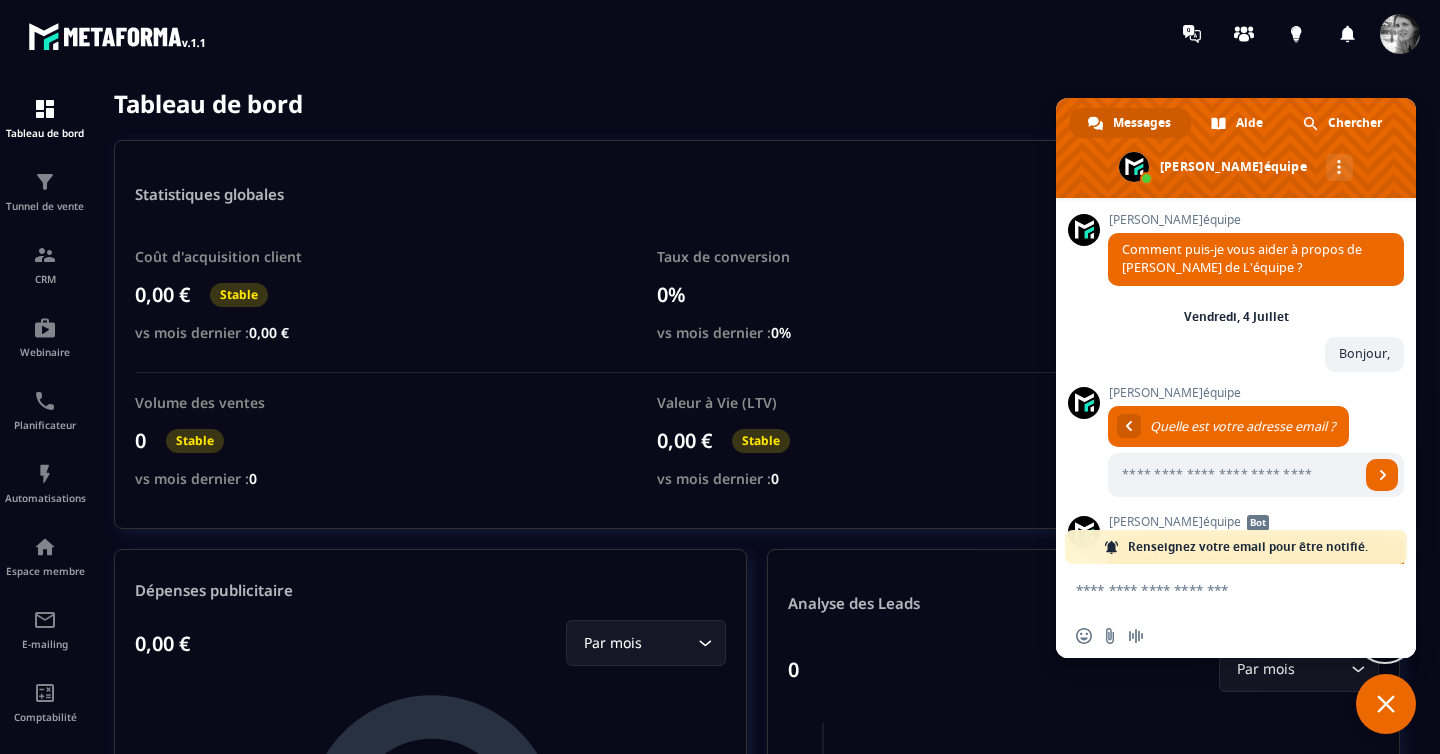 scroll, scrollTop: 224, scrollLeft: 0, axis: vertical 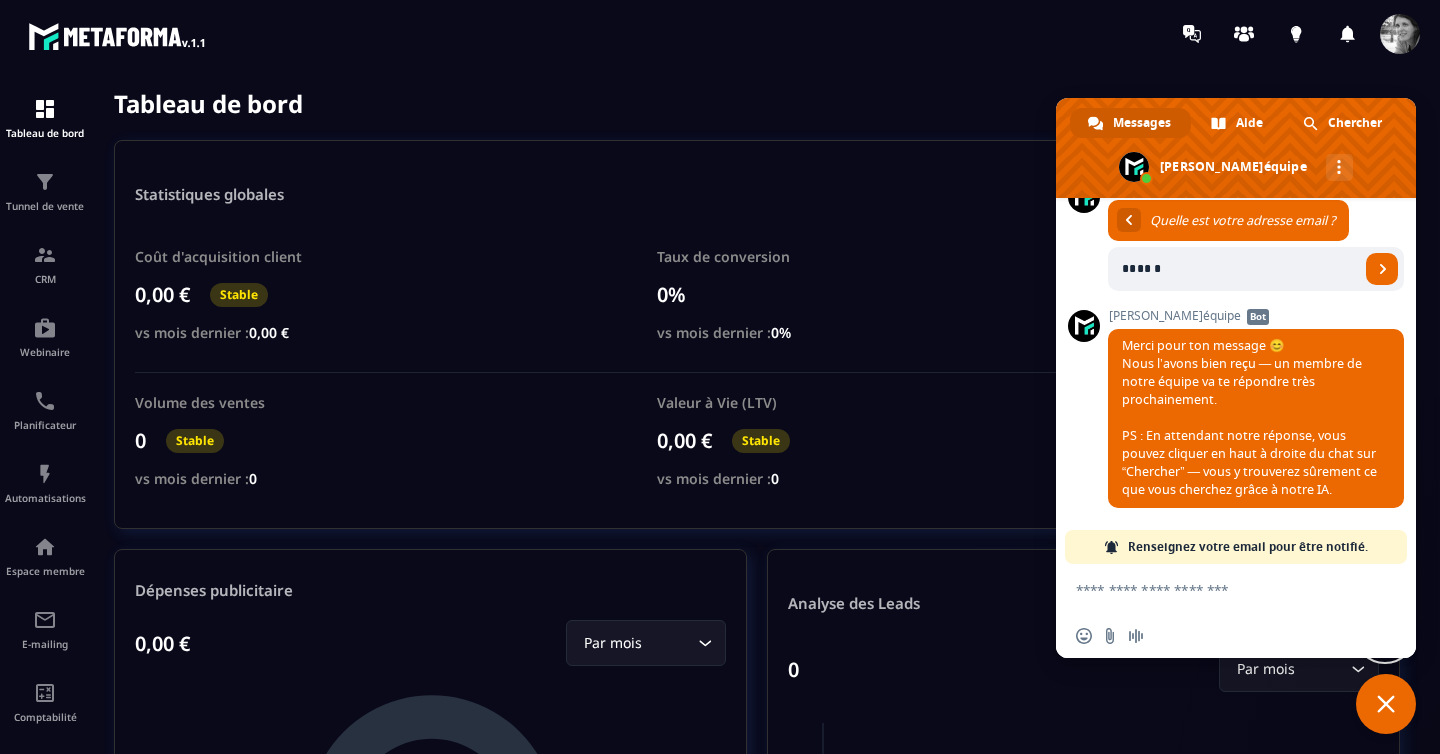 type on "*******" 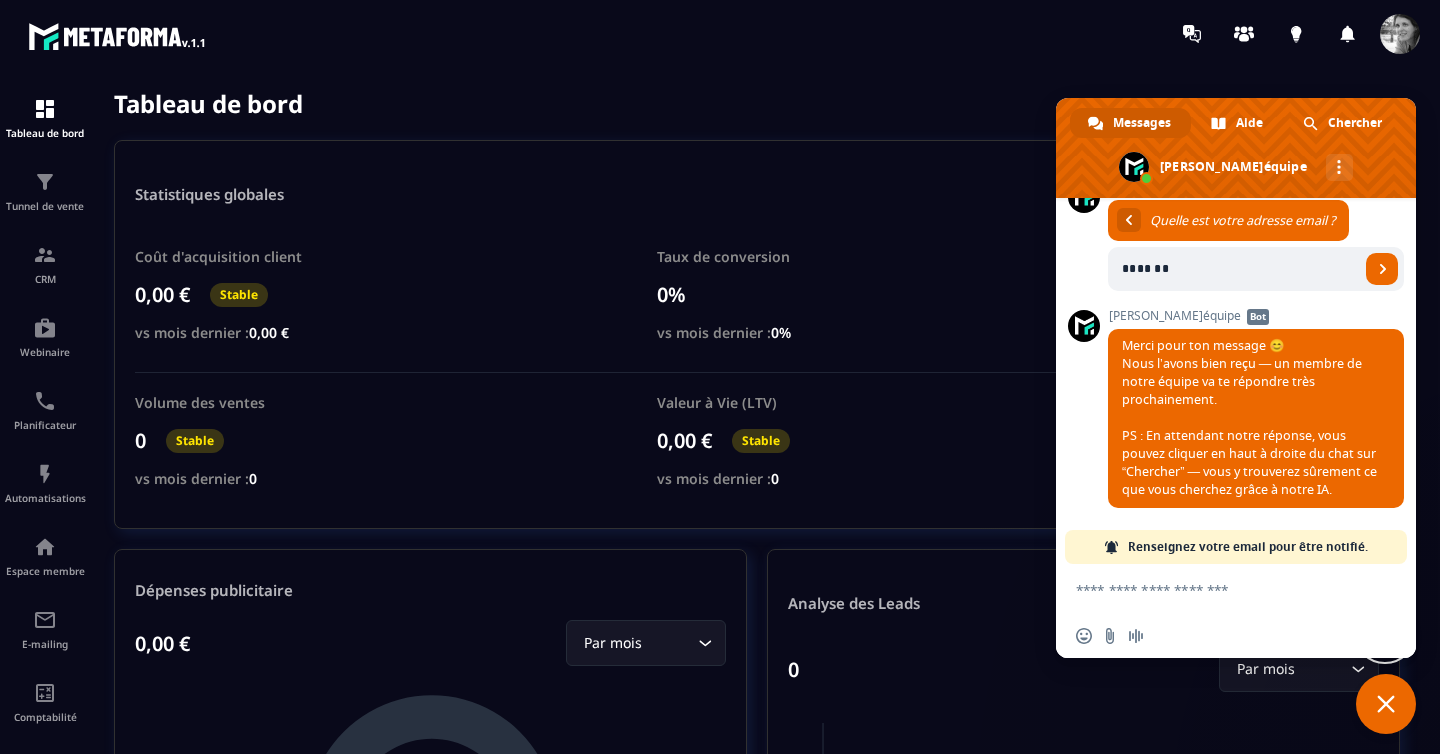 drag, startPoint x: 1164, startPoint y: 251, endPoint x: 1094, endPoint y: 259, distance: 70.45566 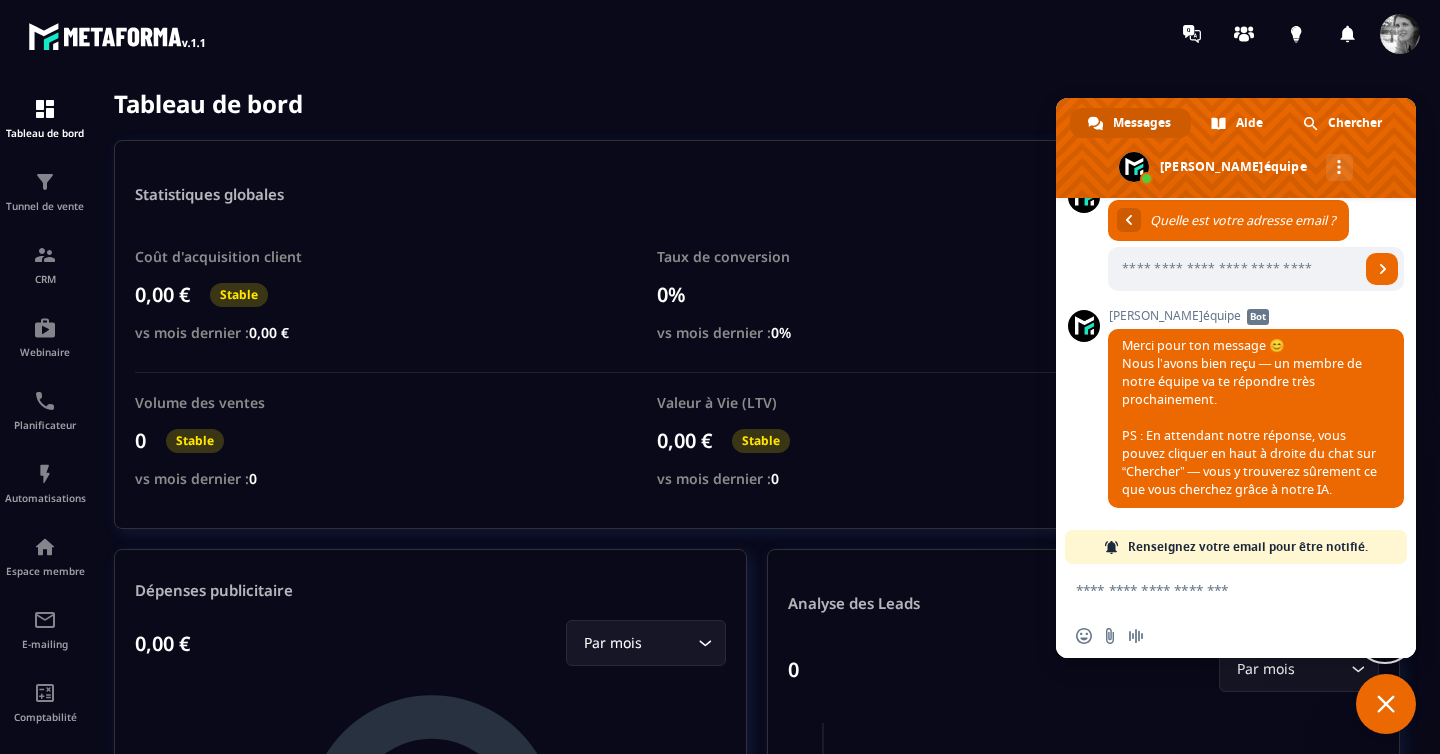 click at bounding box center [1216, 589] 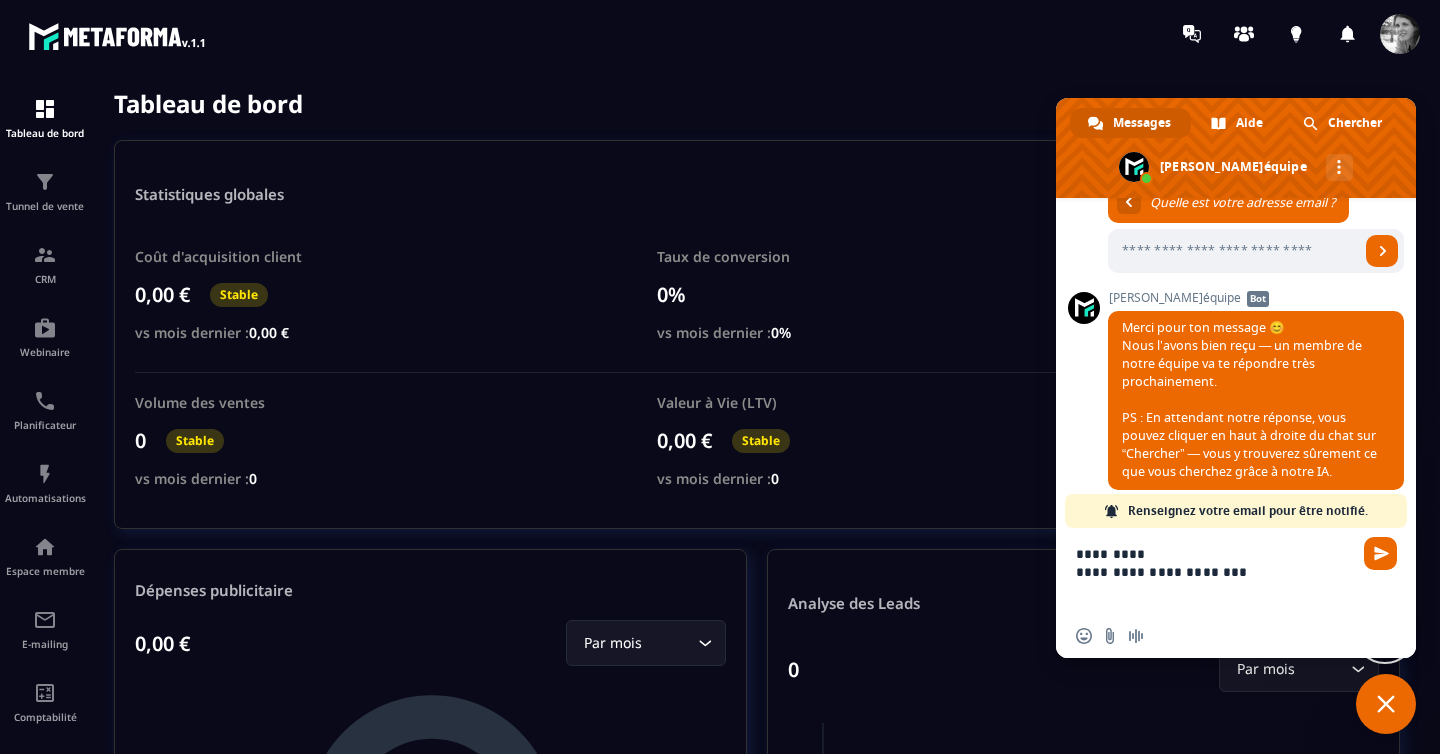 scroll, scrollTop: 0, scrollLeft: 0, axis: both 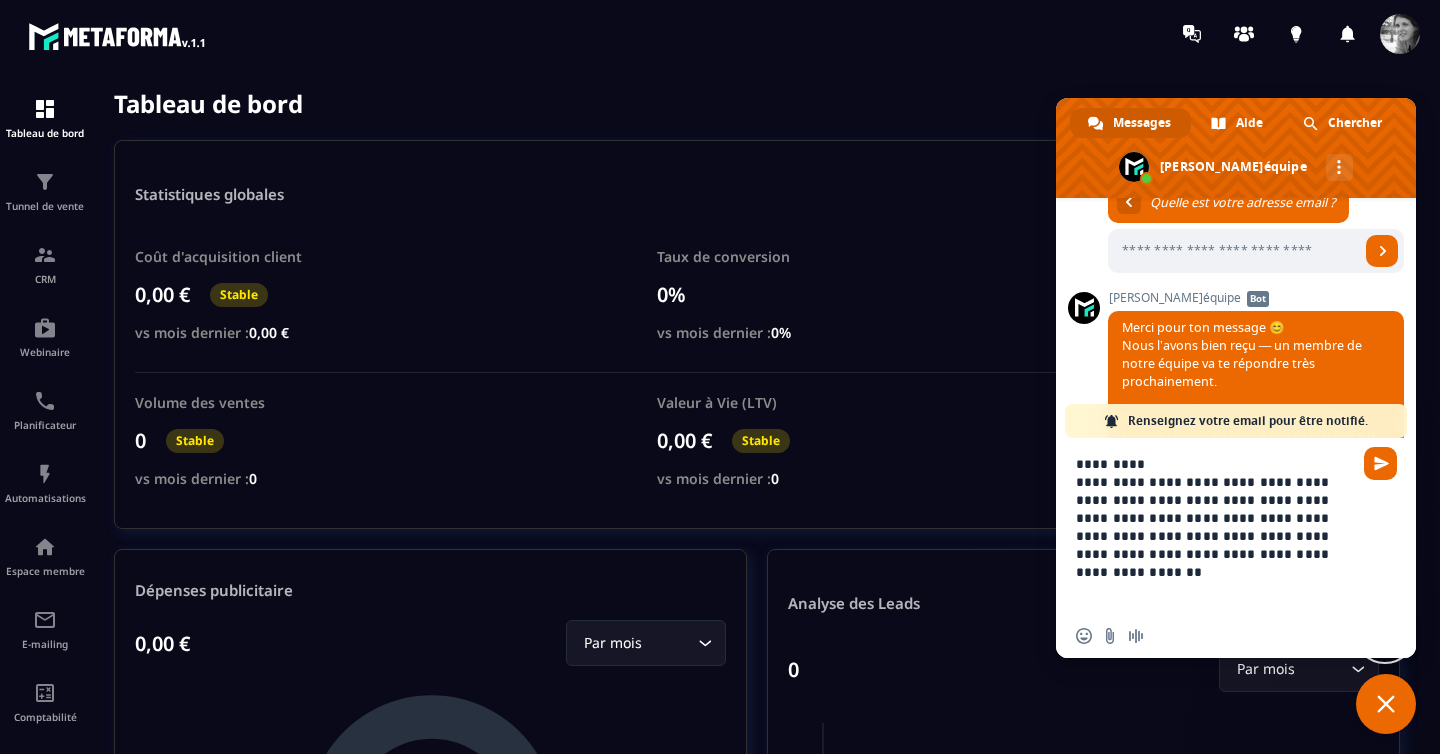 click on "**********" at bounding box center (1216, 526) 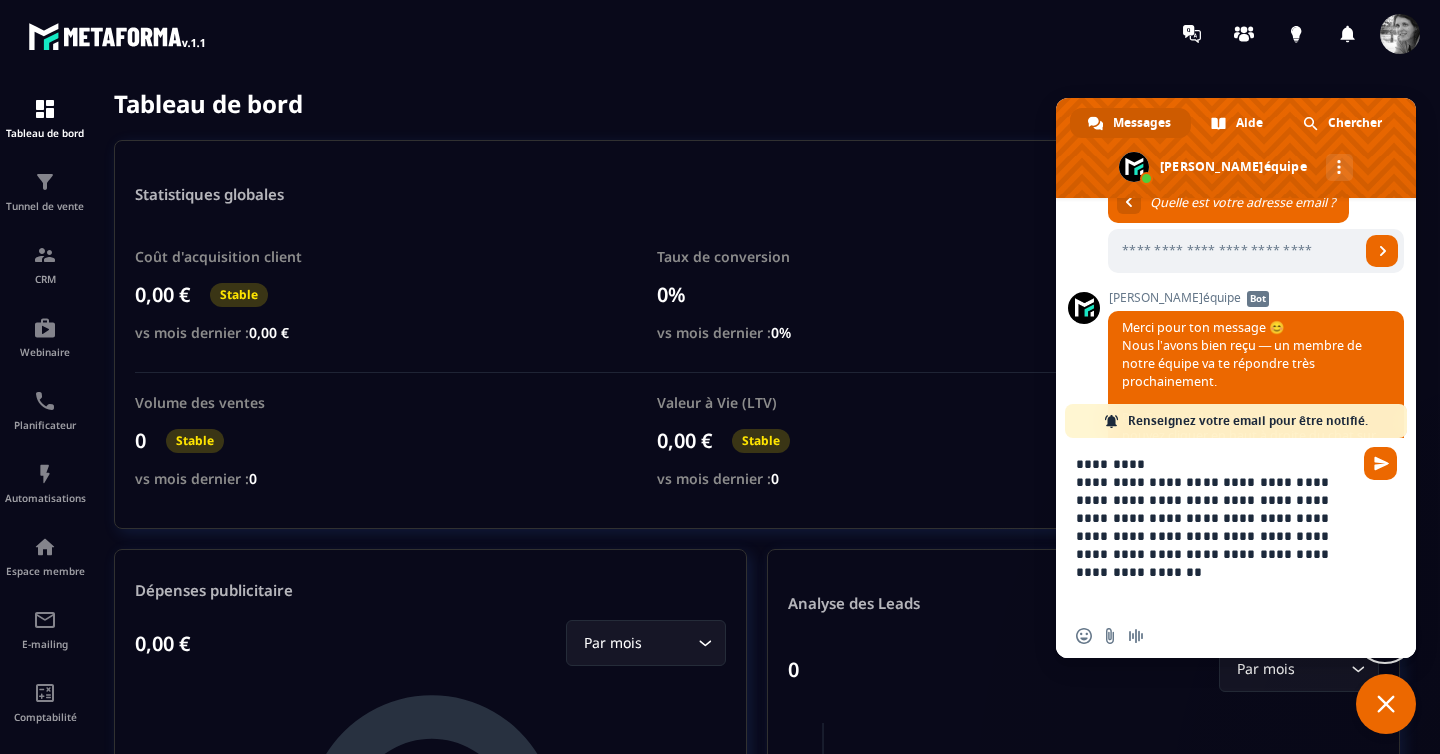 click on "**********" at bounding box center [1216, 526] 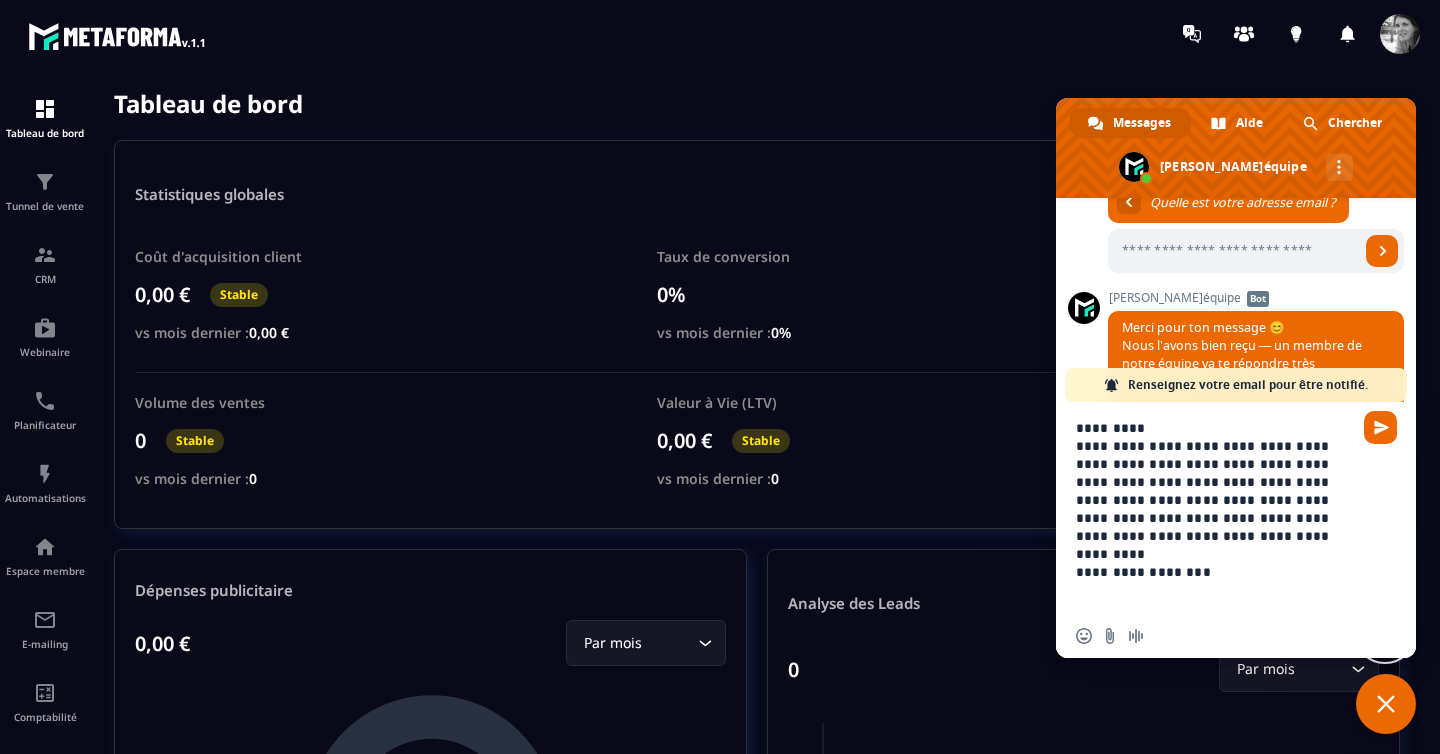 click on "**********" at bounding box center [1216, 508] 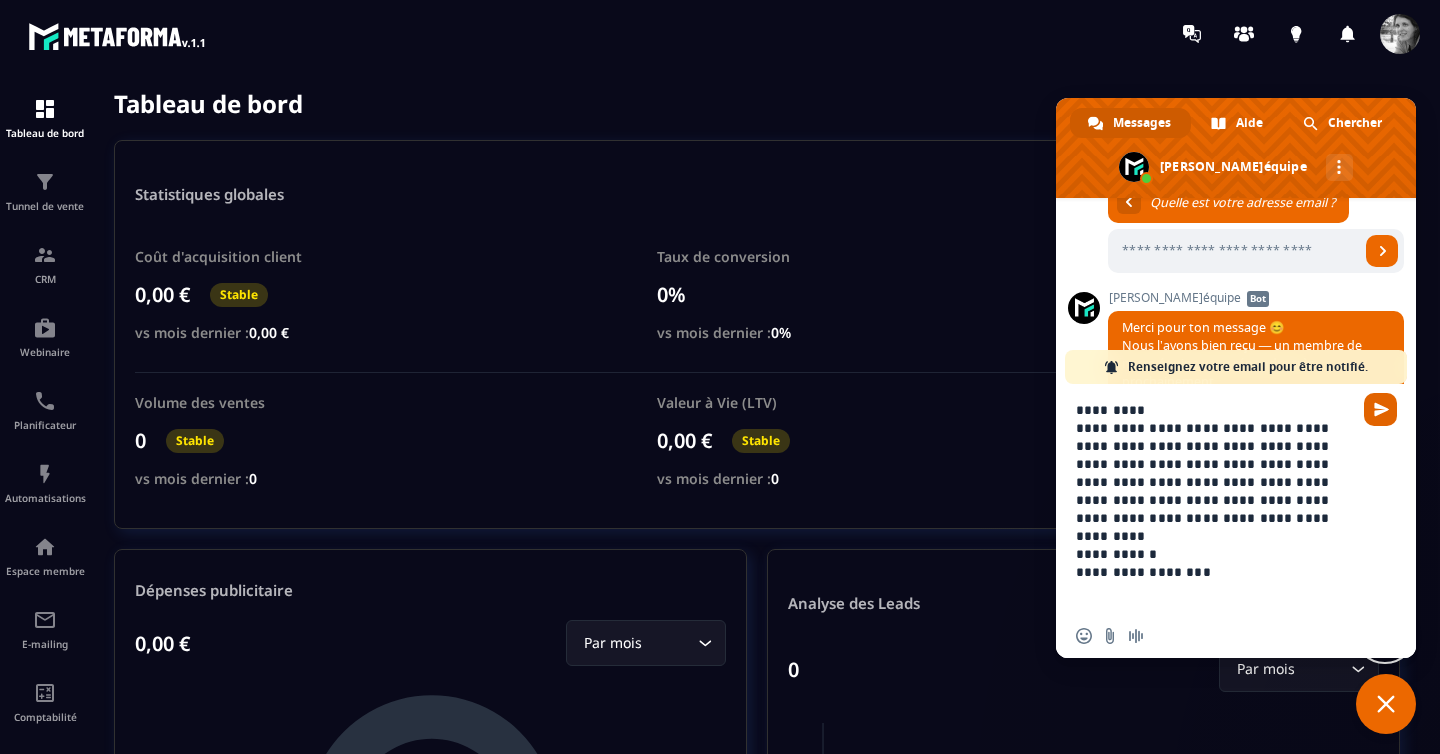 type on "**********" 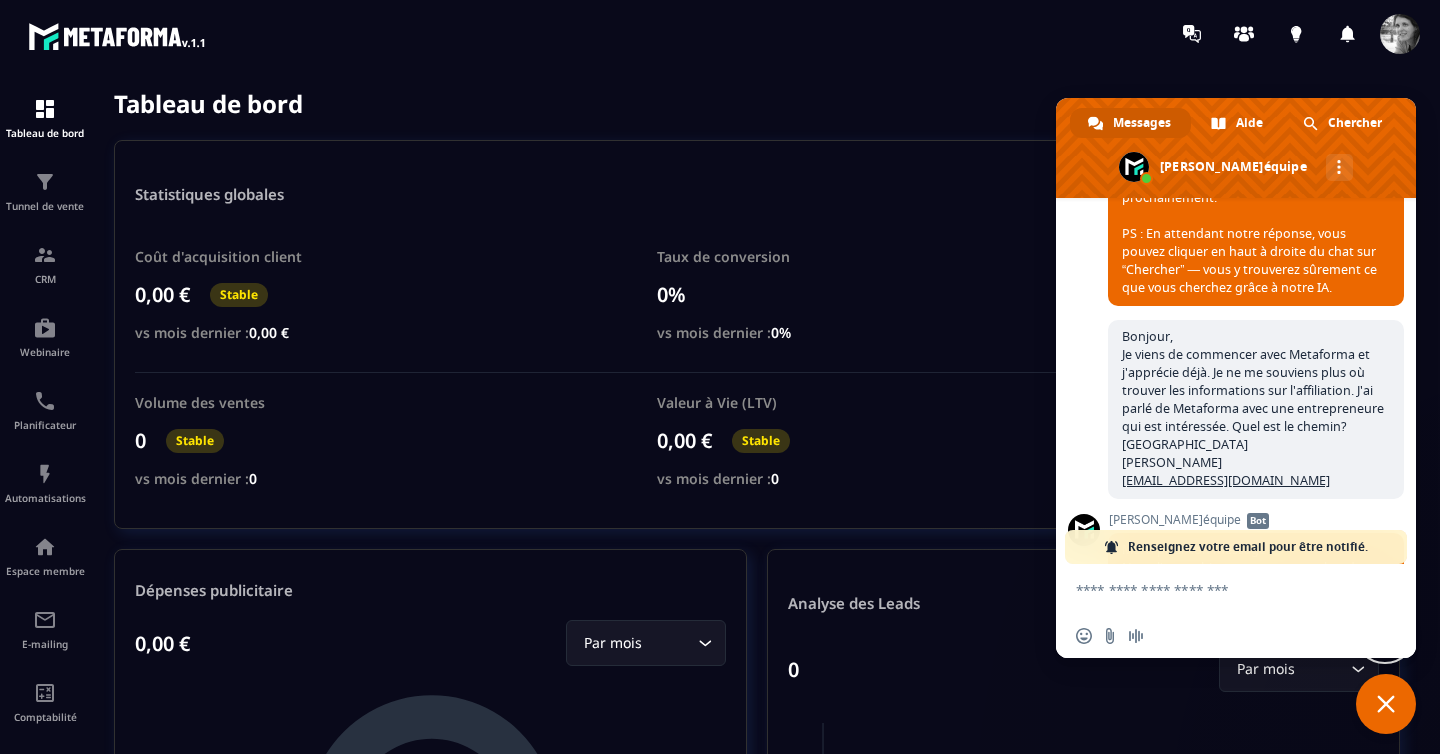 scroll, scrollTop: 528, scrollLeft: 0, axis: vertical 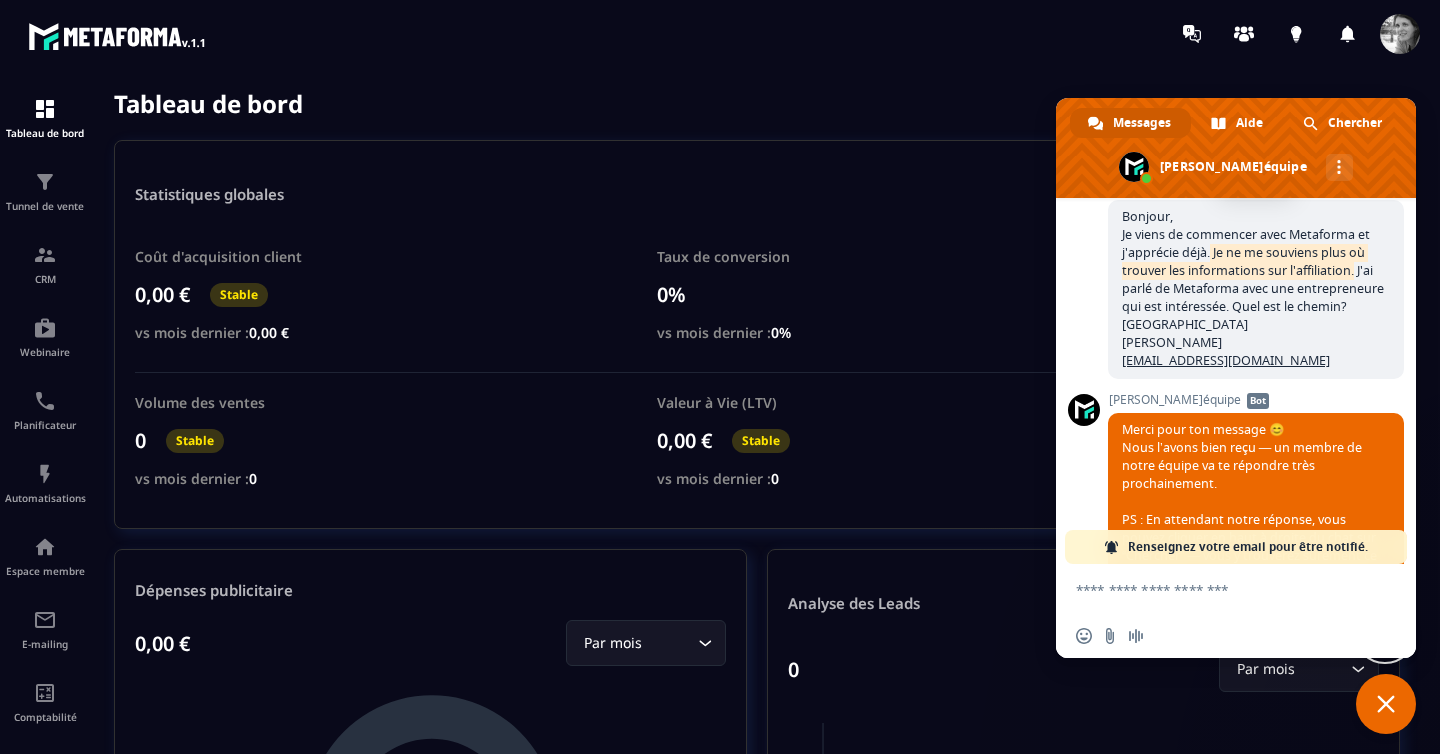drag, startPoint x: 1211, startPoint y: 274, endPoint x: 1360, endPoint y: 292, distance: 150.08331 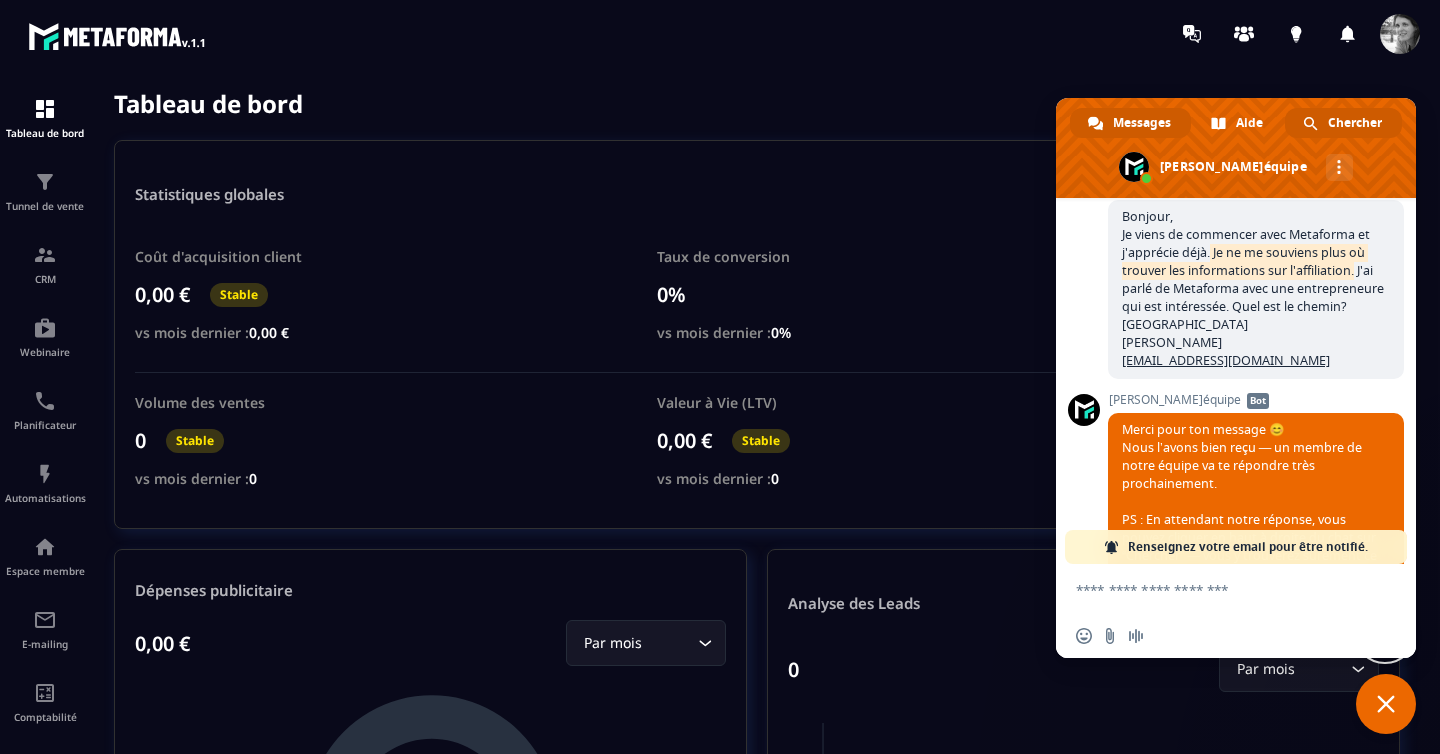 click on "Chercher" at bounding box center [1355, 123] 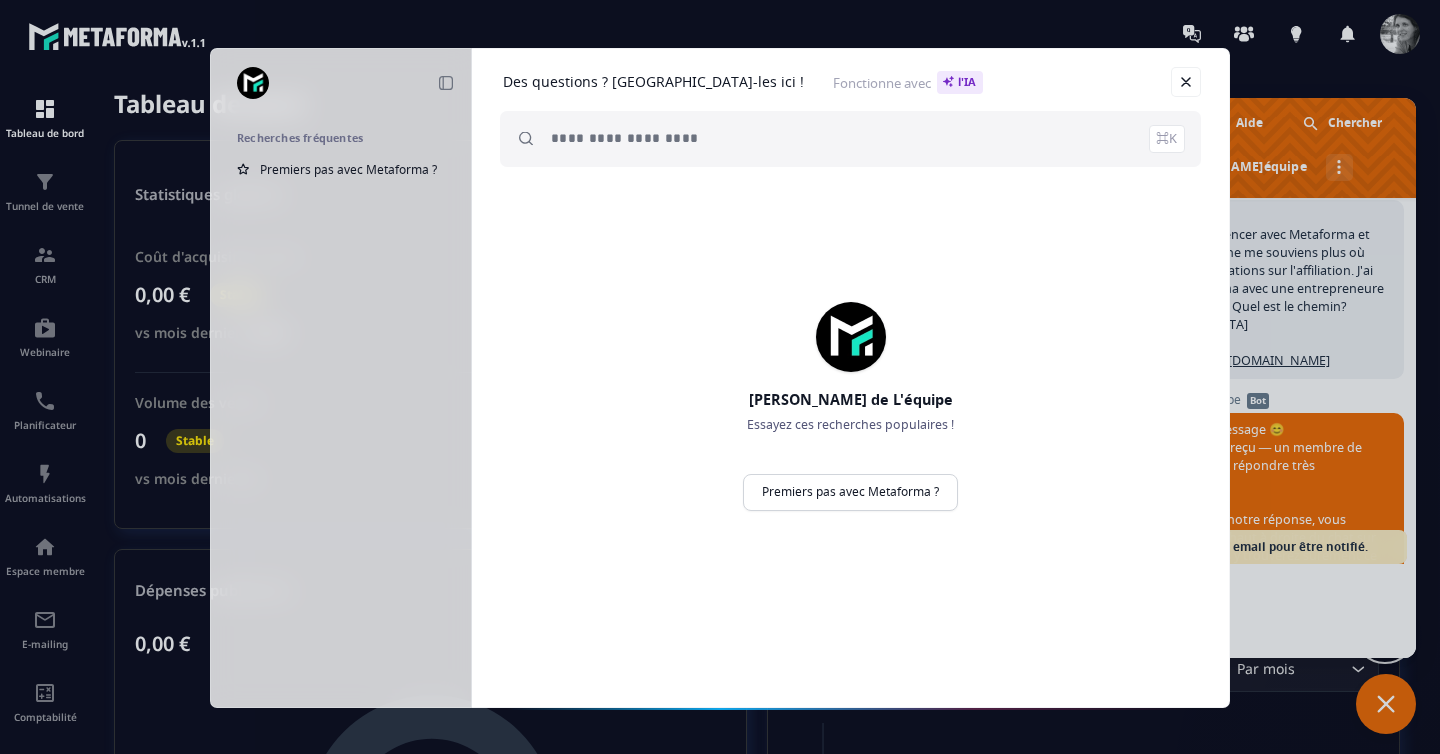 paste on "**********" 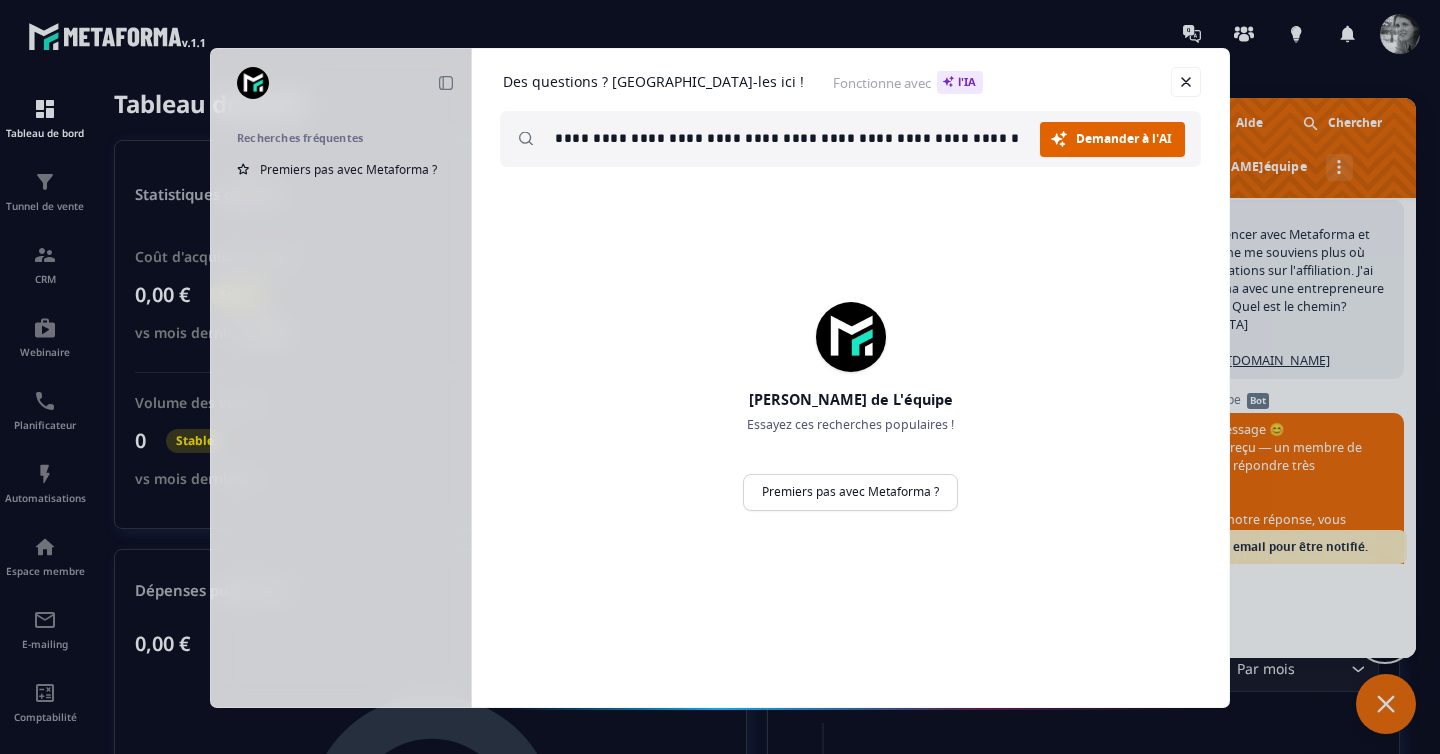 type on "**********" 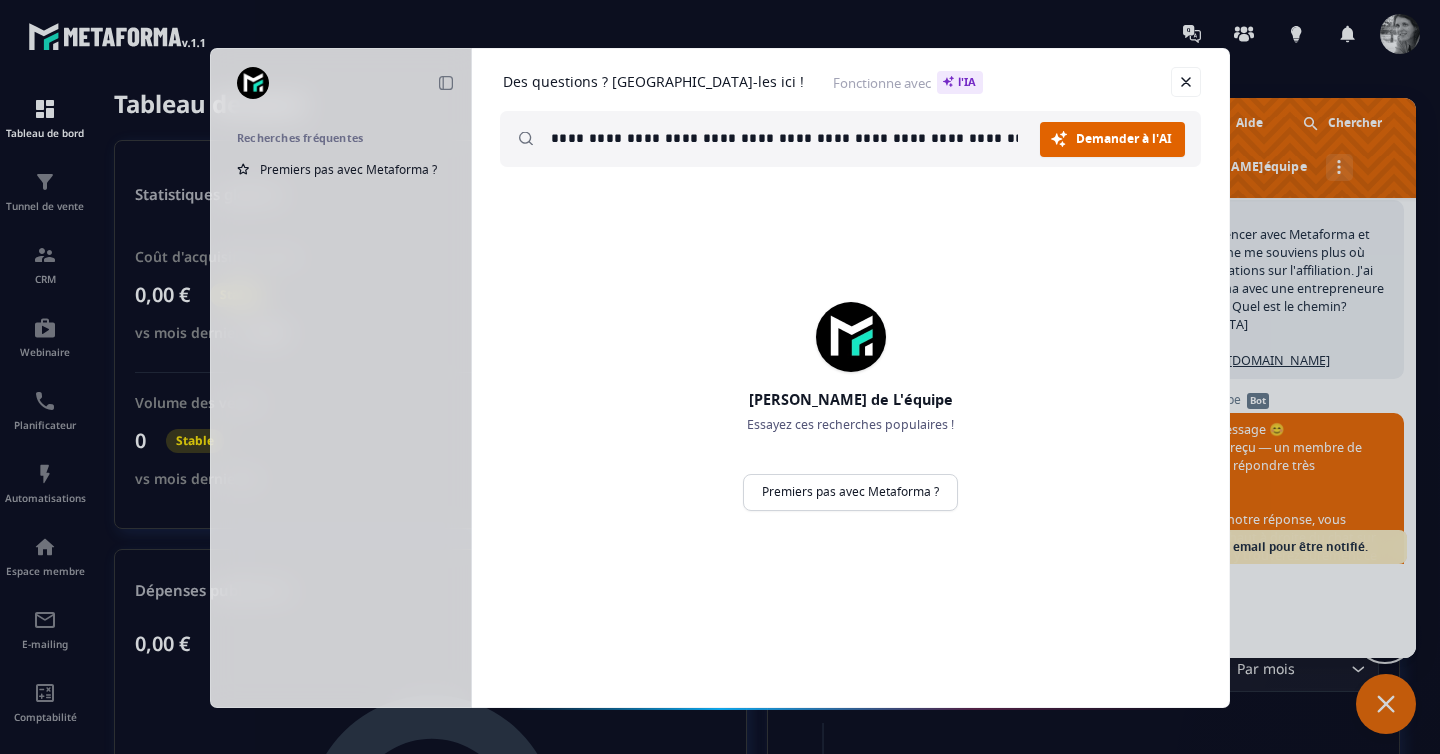 click on "Demander à l'AI" at bounding box center (1124, 139) 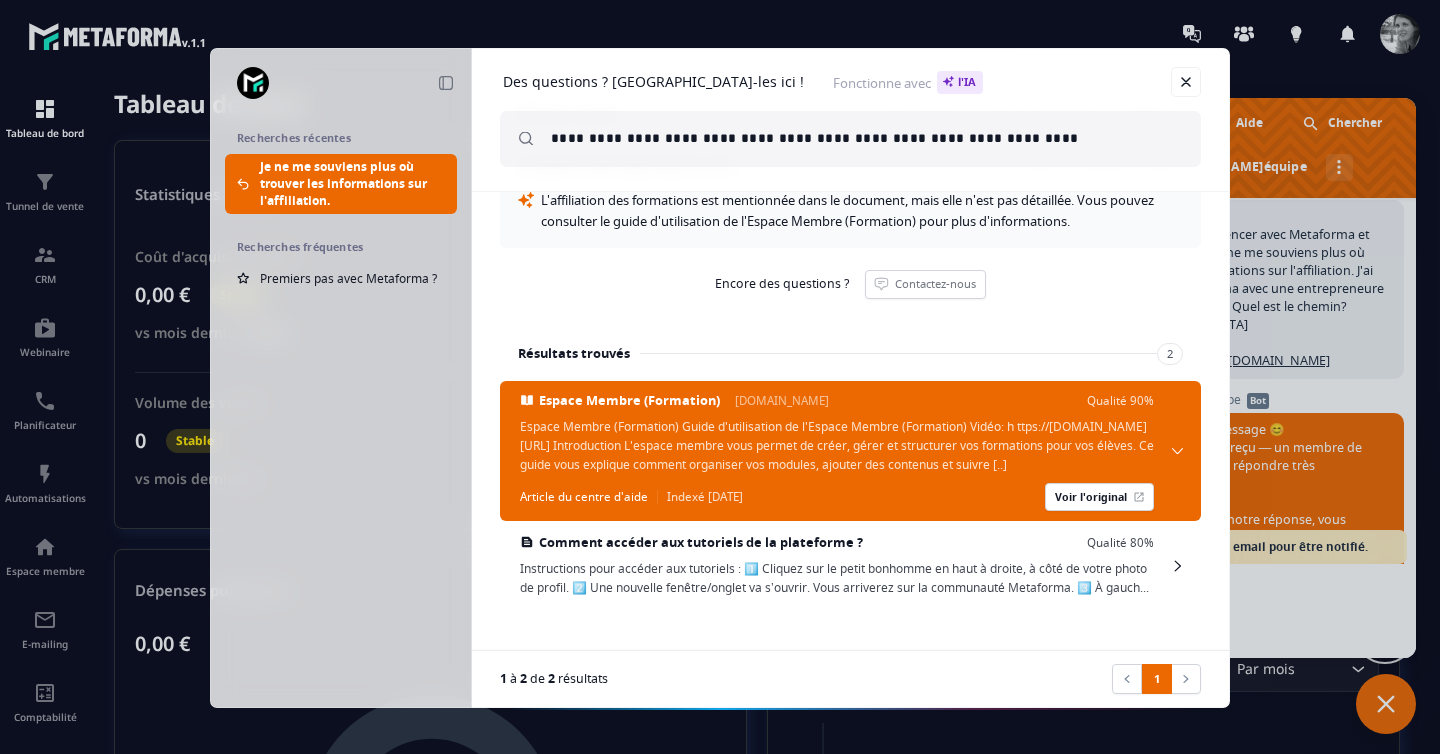 scroll, scrollTop: 121, scrollLeft: 0, axis: vertical 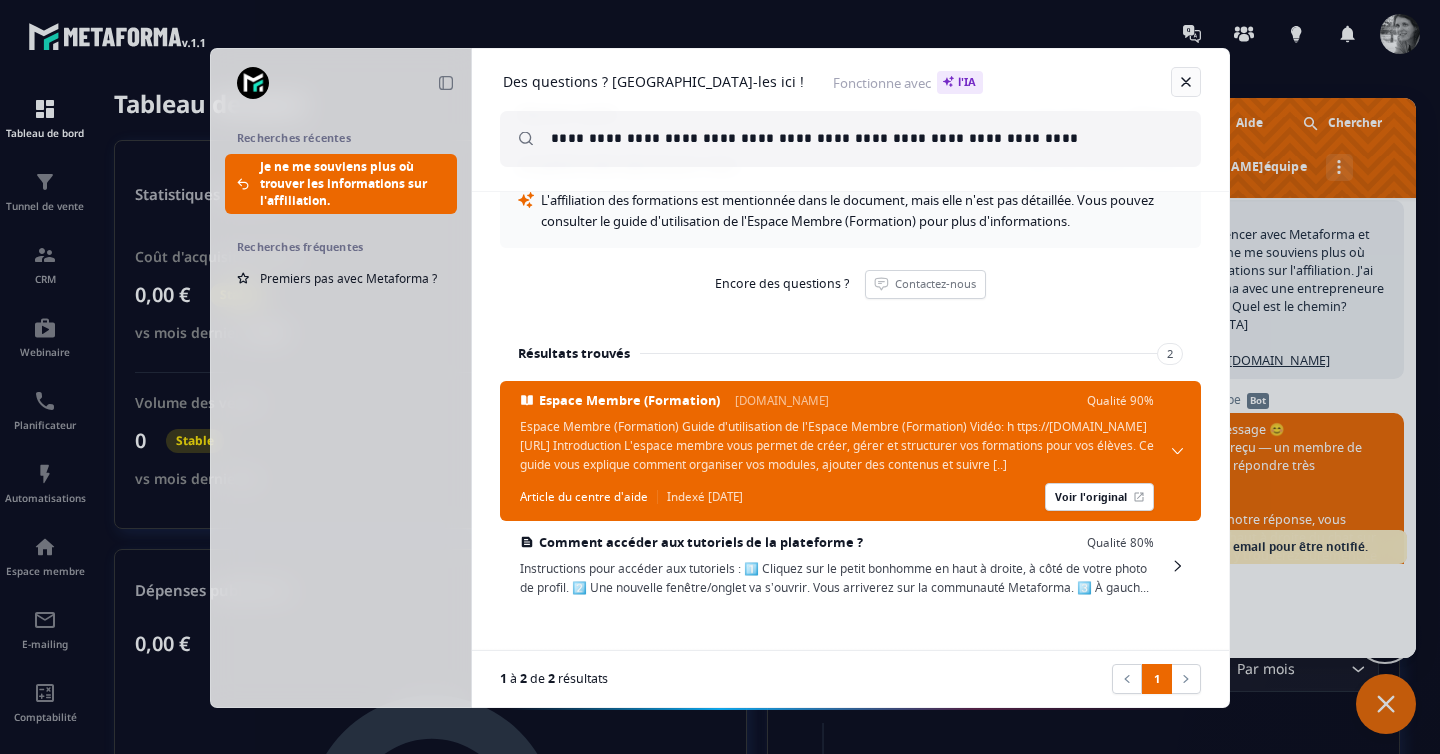 click at bounding box center (1186, 82) 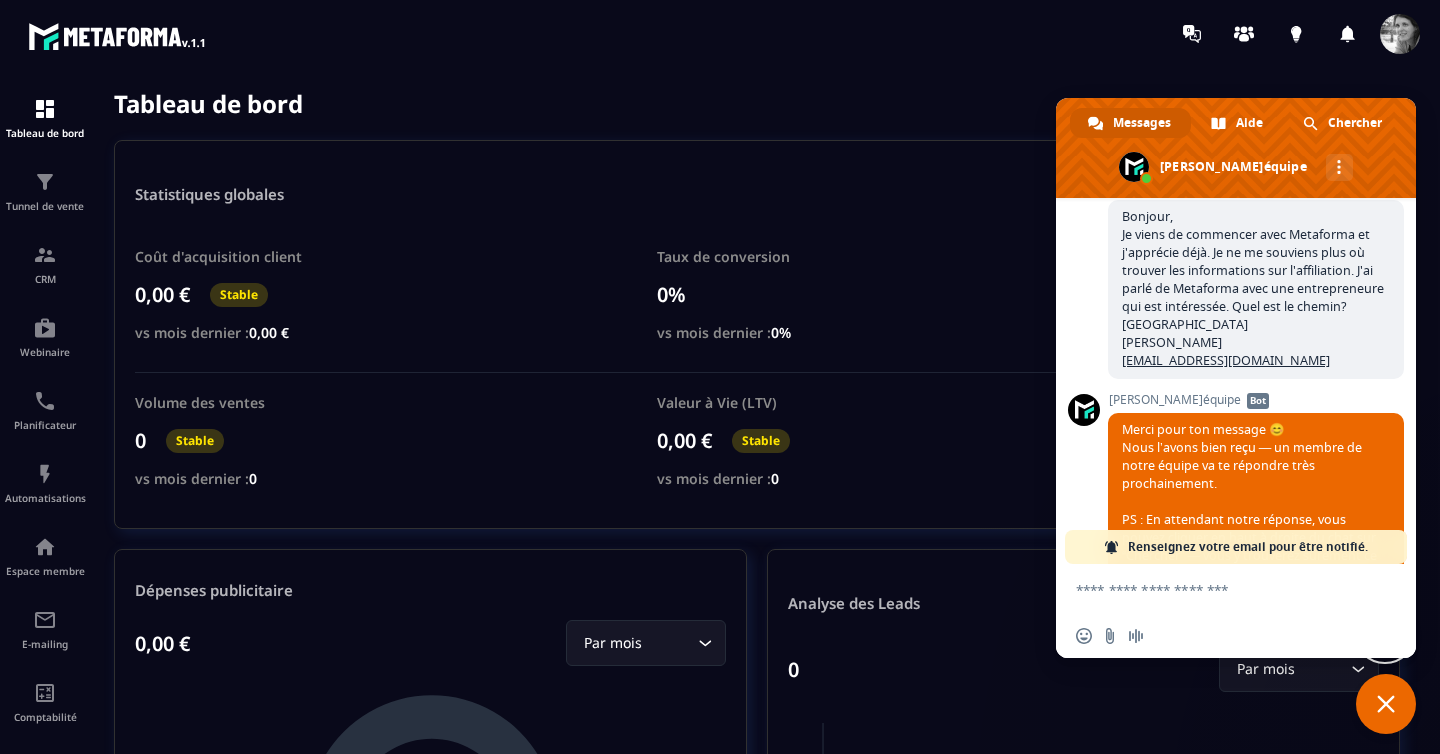 scroll, scrollTop: 94, scrollLeft: 0, axis: vertical 